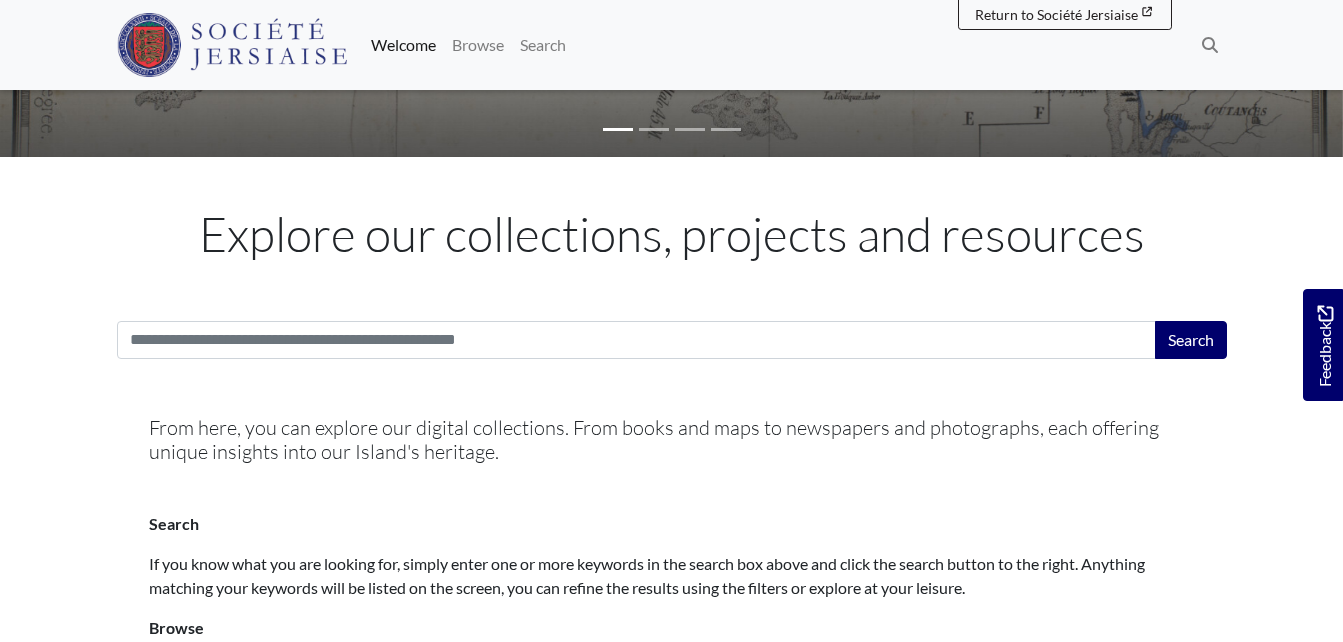 scroll, scrollTop: 440, scrollLeft: 0, axis: vertical 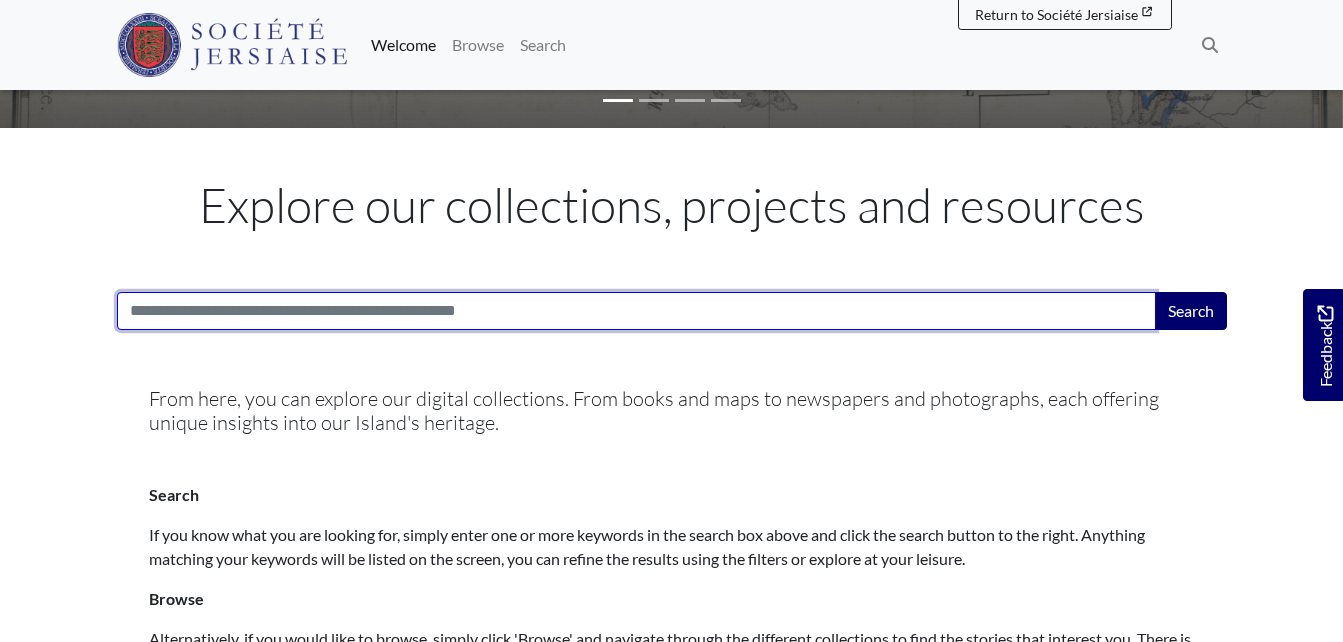 click on "Search:" at bounding box center (636, 311) 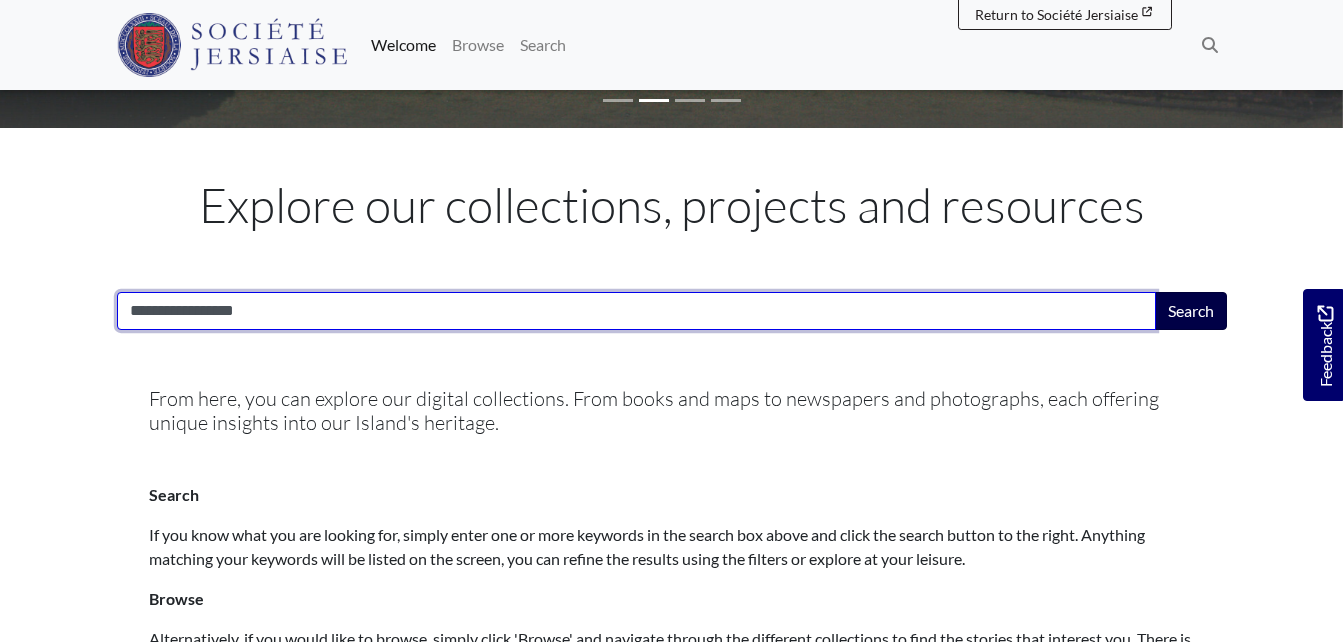 type on "**********" 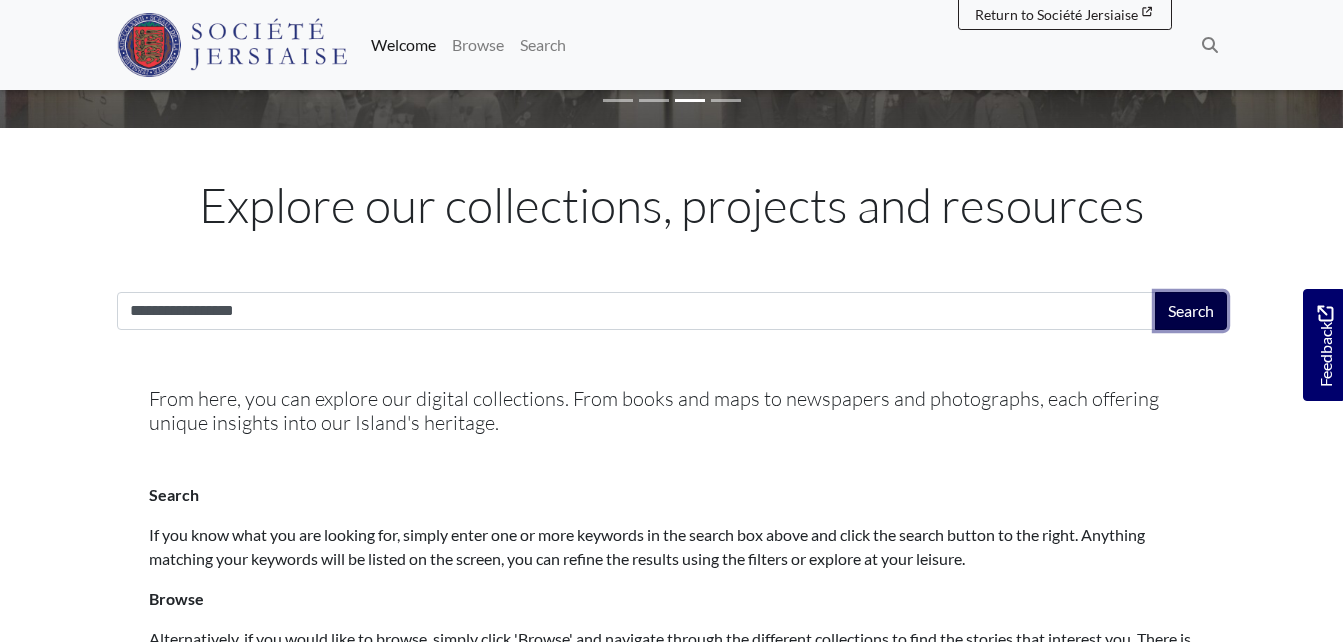 click on "Search" at bounding box center (1191, 311) 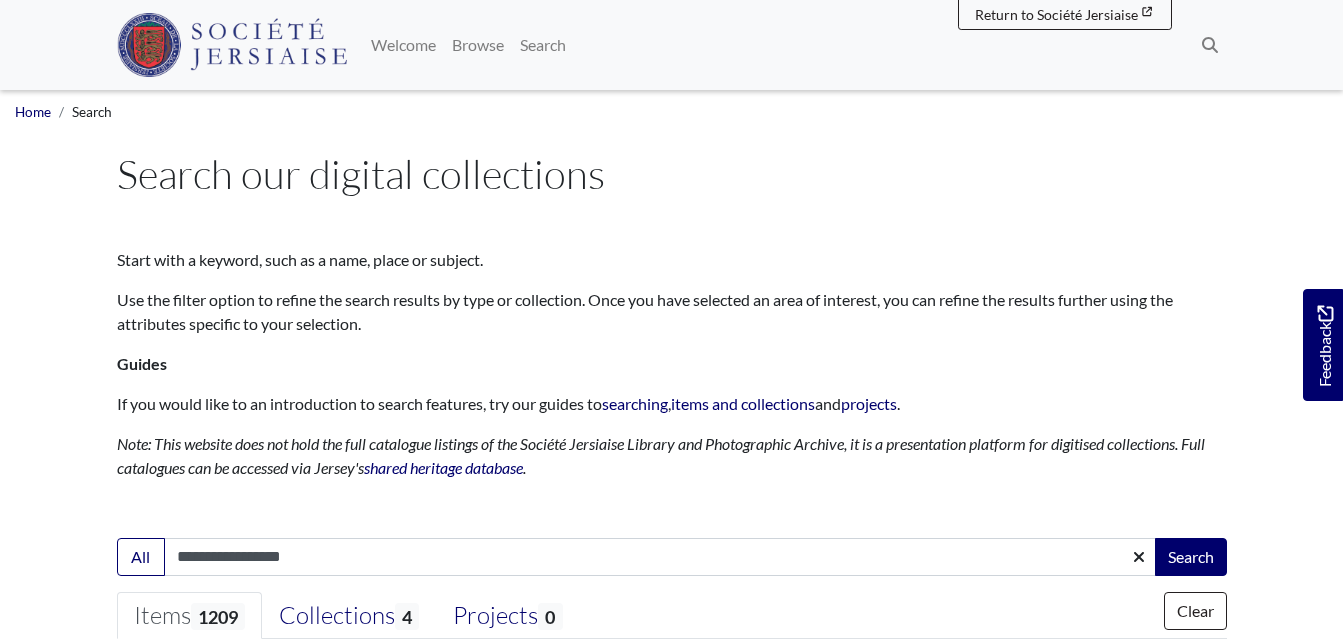 scroll, scrollTop: 0, scrollLeft: 0, axis: both 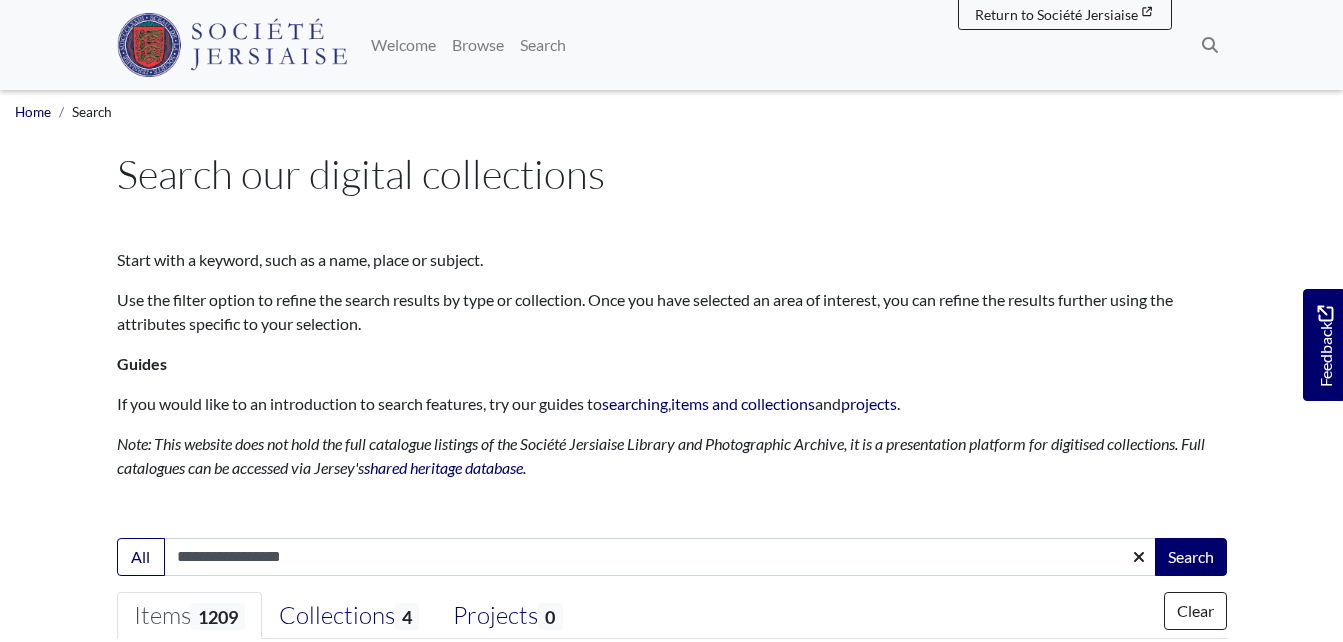click on "Menu" at bounding box center (671, 1905) 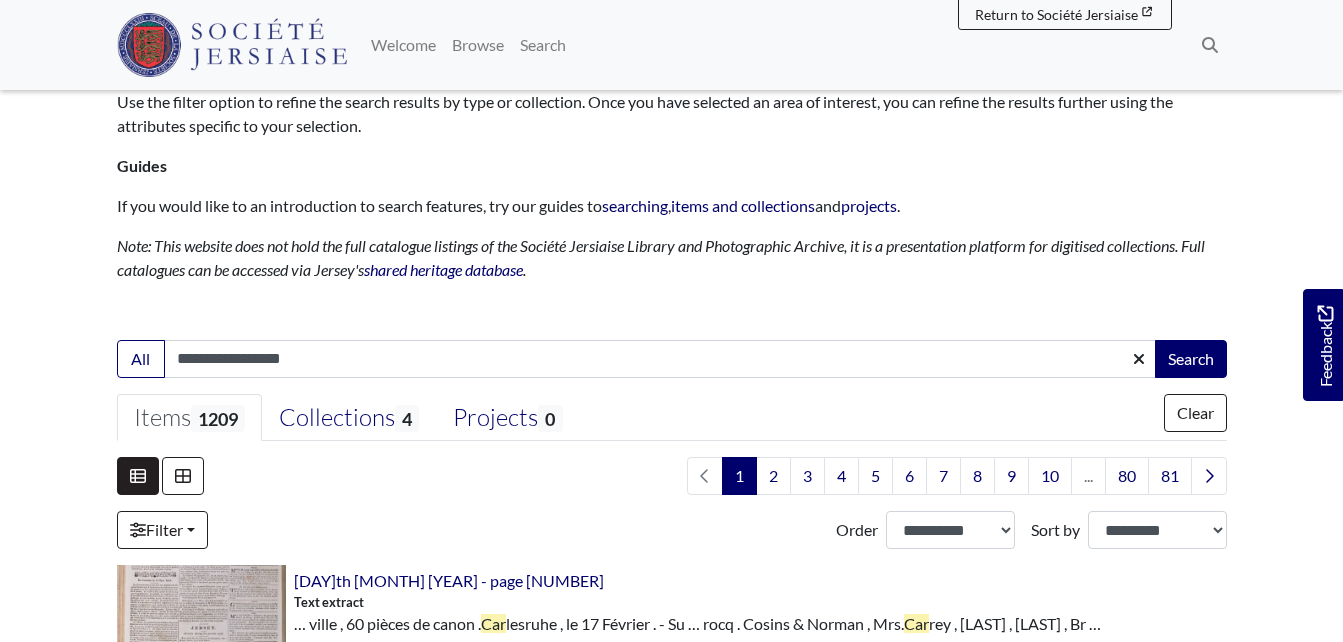 scroll, scrollTop: 200, scrollLeft: 0, axis: vertical 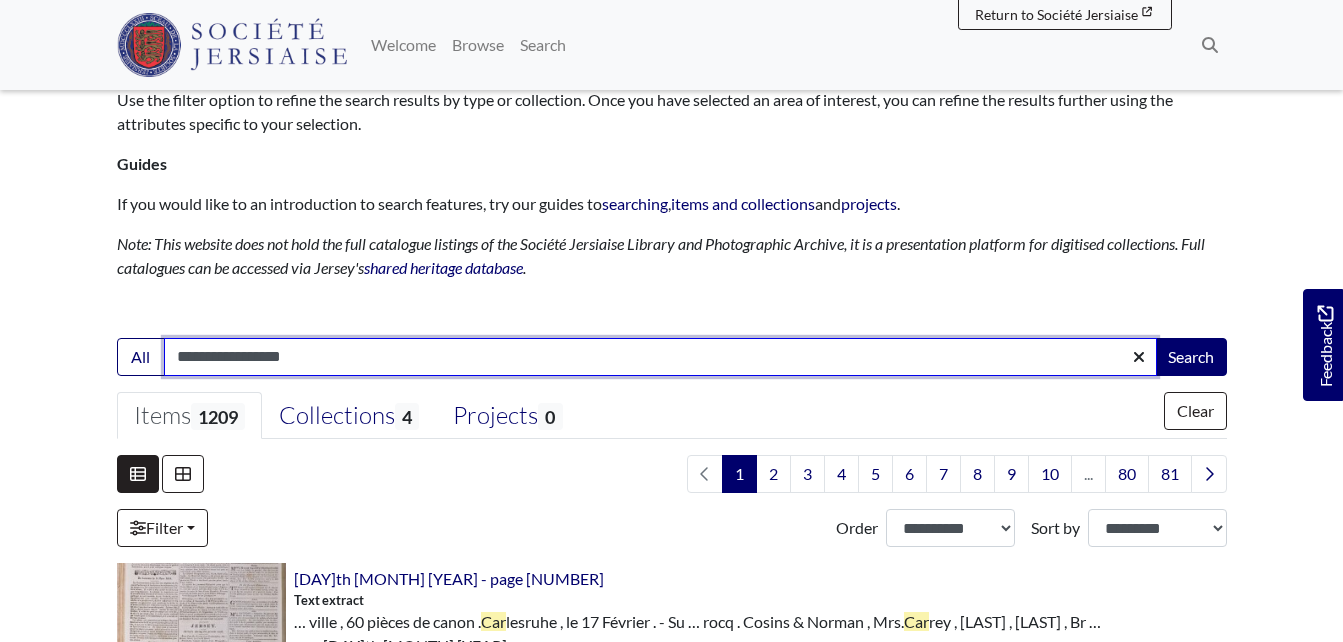 click on "**********" at bounding box center [660, 357] 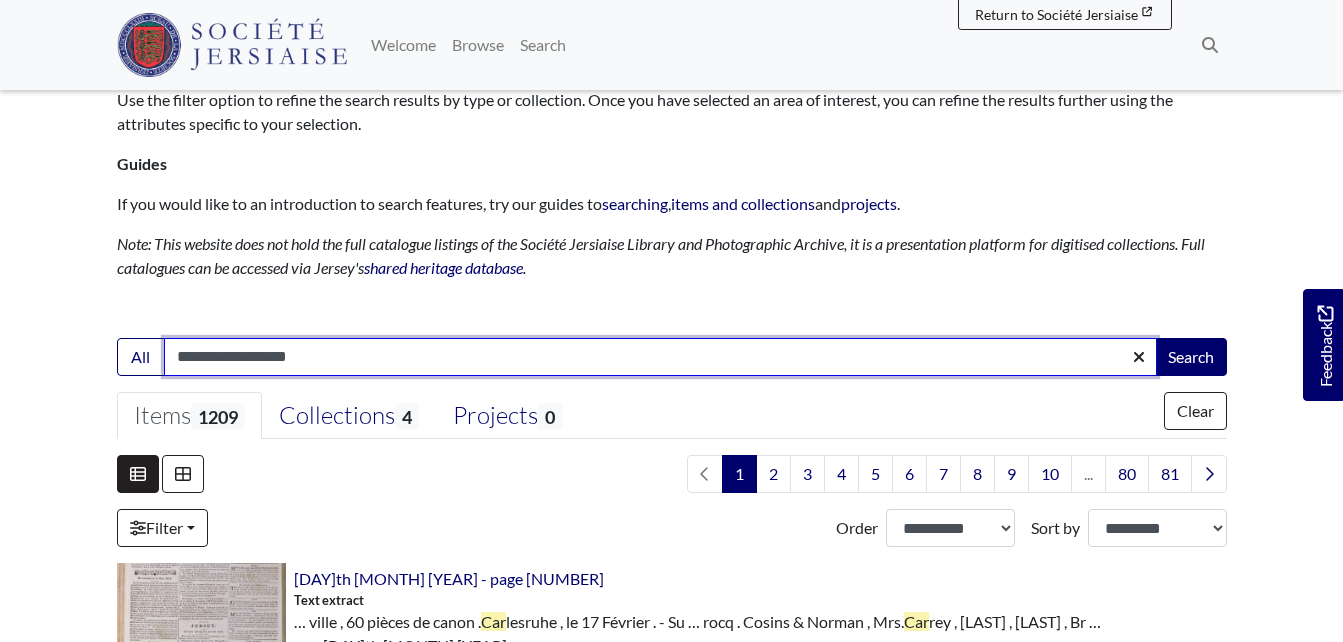 click on "**********" at bounding box center (660, 357) 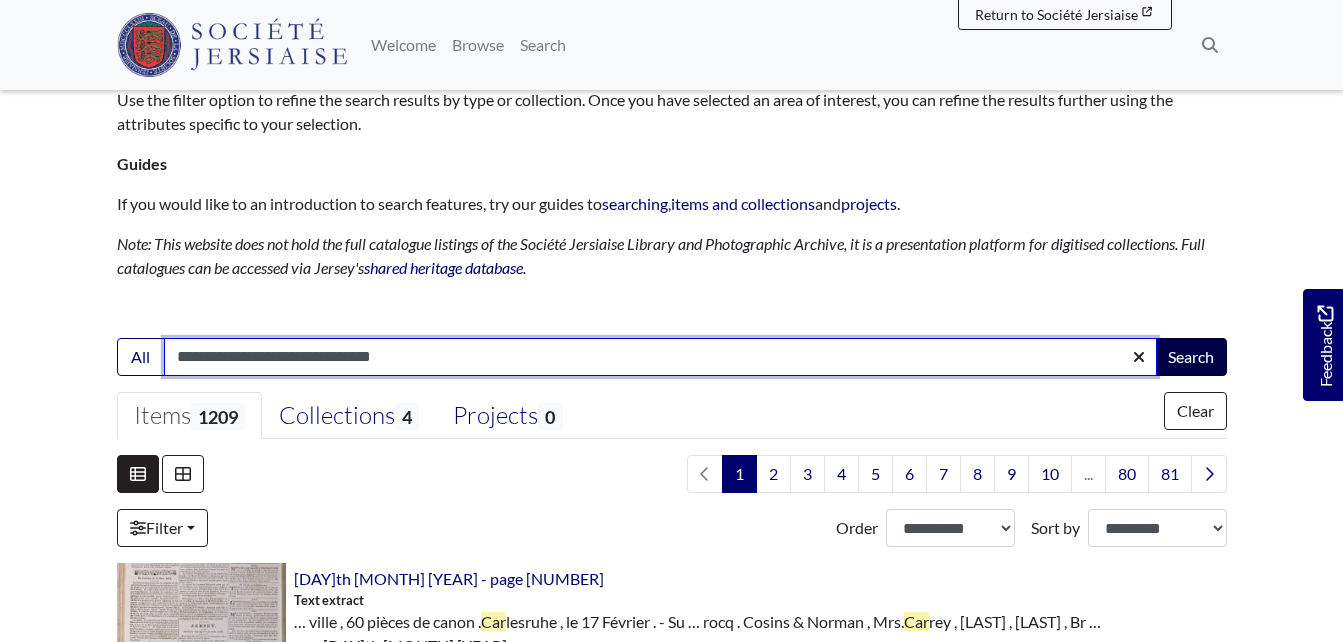 type on "**********" 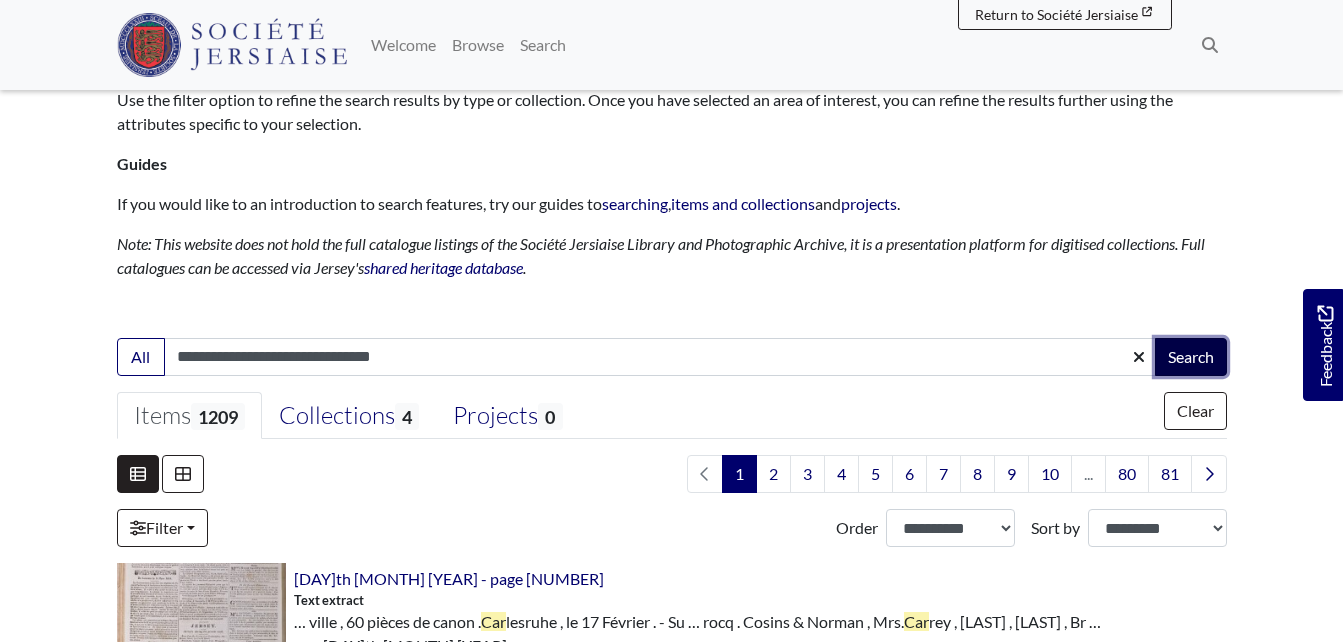 click on "Search" at bounding box center (1191, 357) 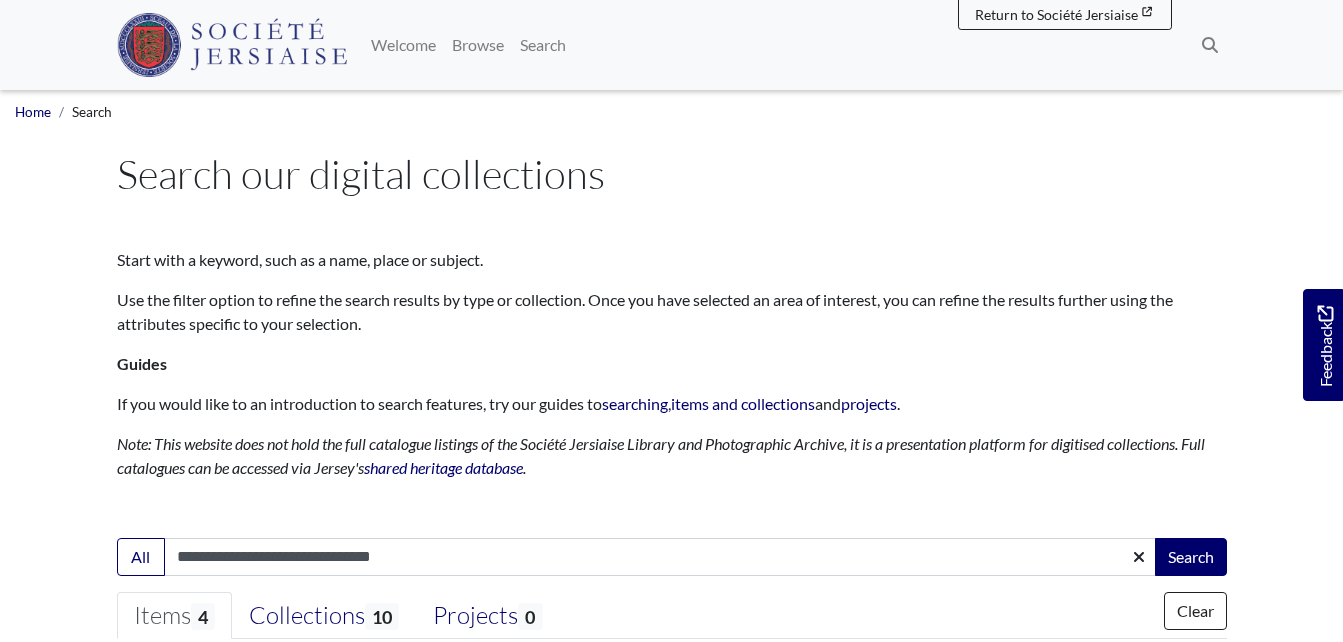 scroll, scrollTop: 0, scrollLeft: 0, axis: both 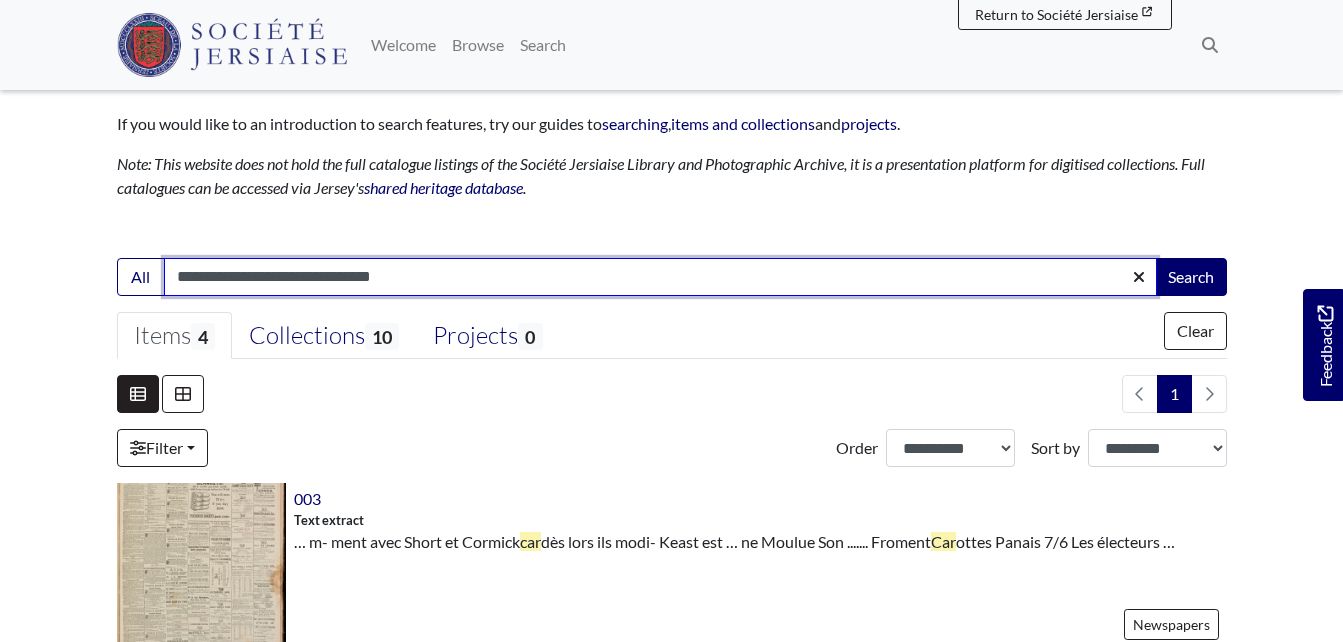 click on "**********" at bounding box center [660, 277] 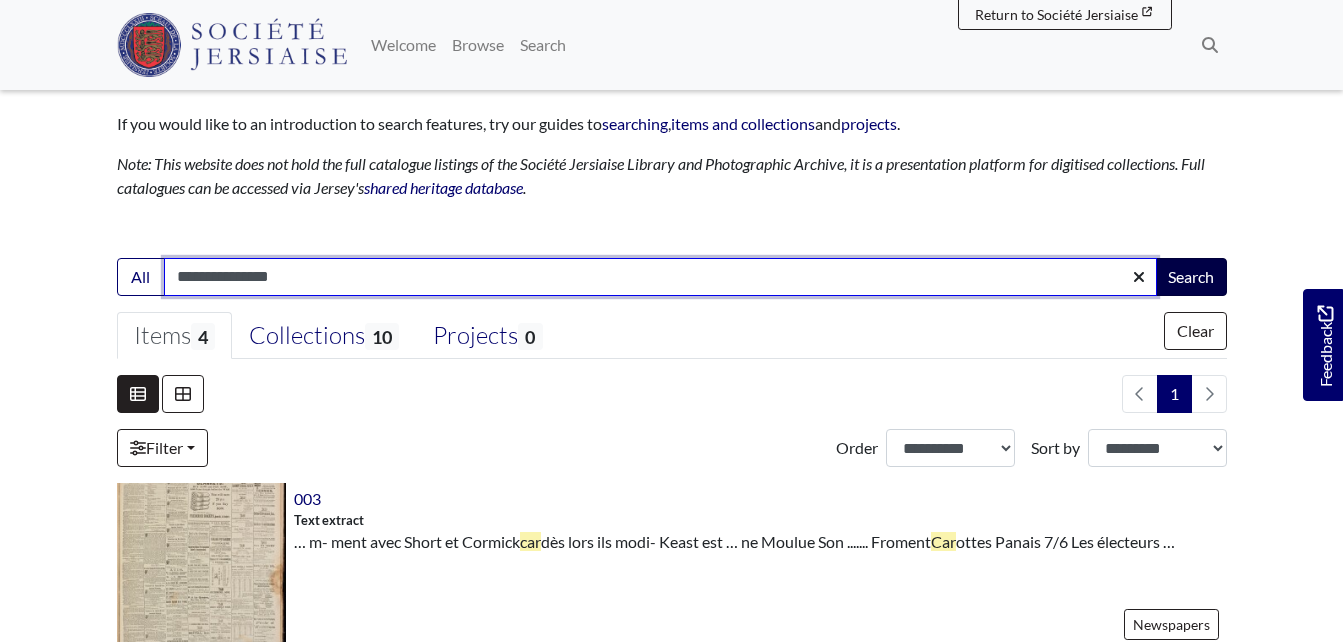 type on "**********" 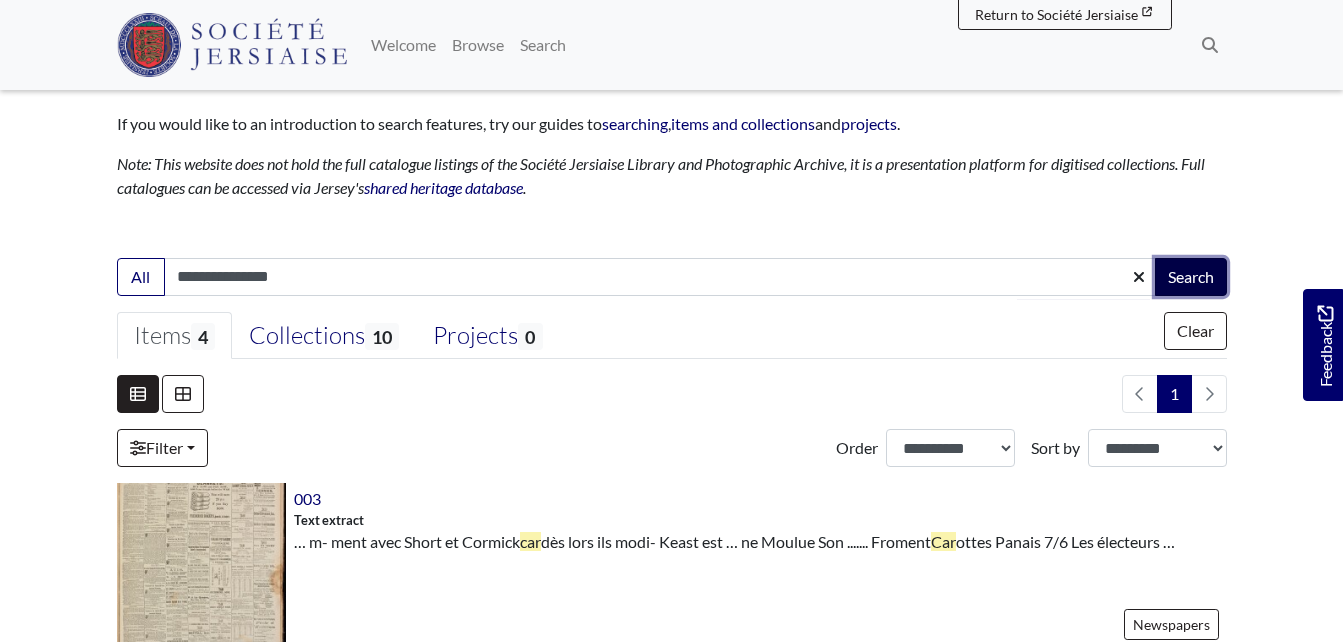 click on "Search" at bounding box center (1191, 277) 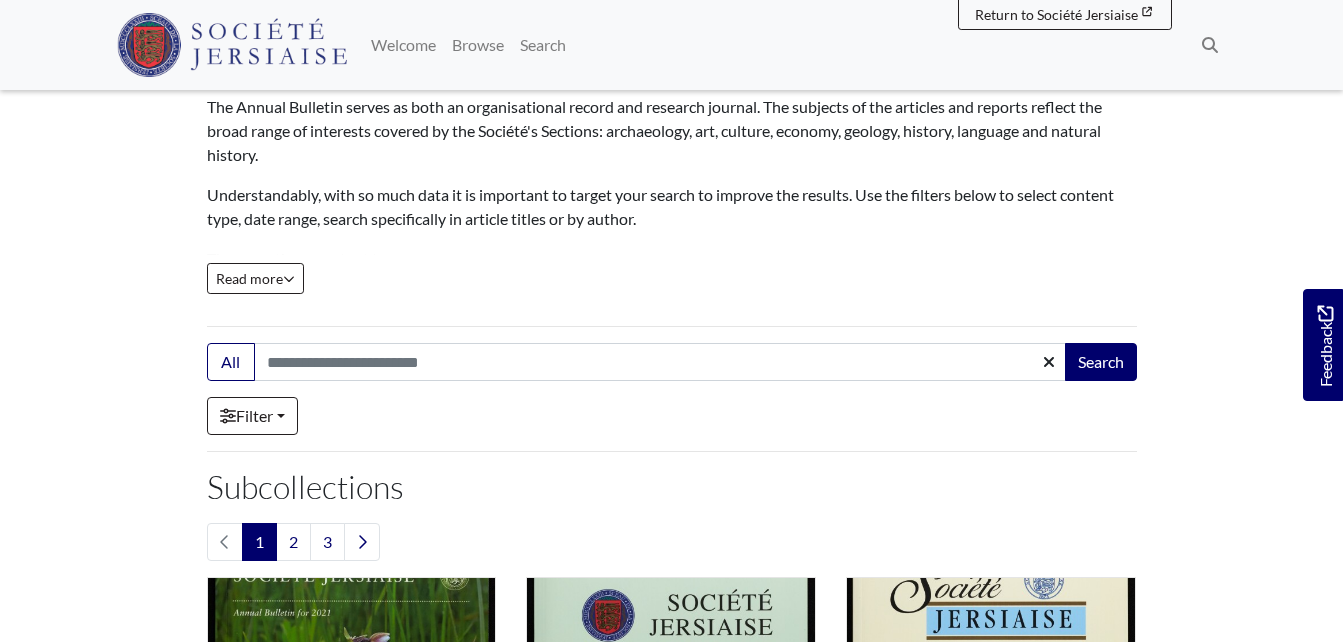 scroll, scrollTop: 200, scrollLeft: 0, axis: vertical 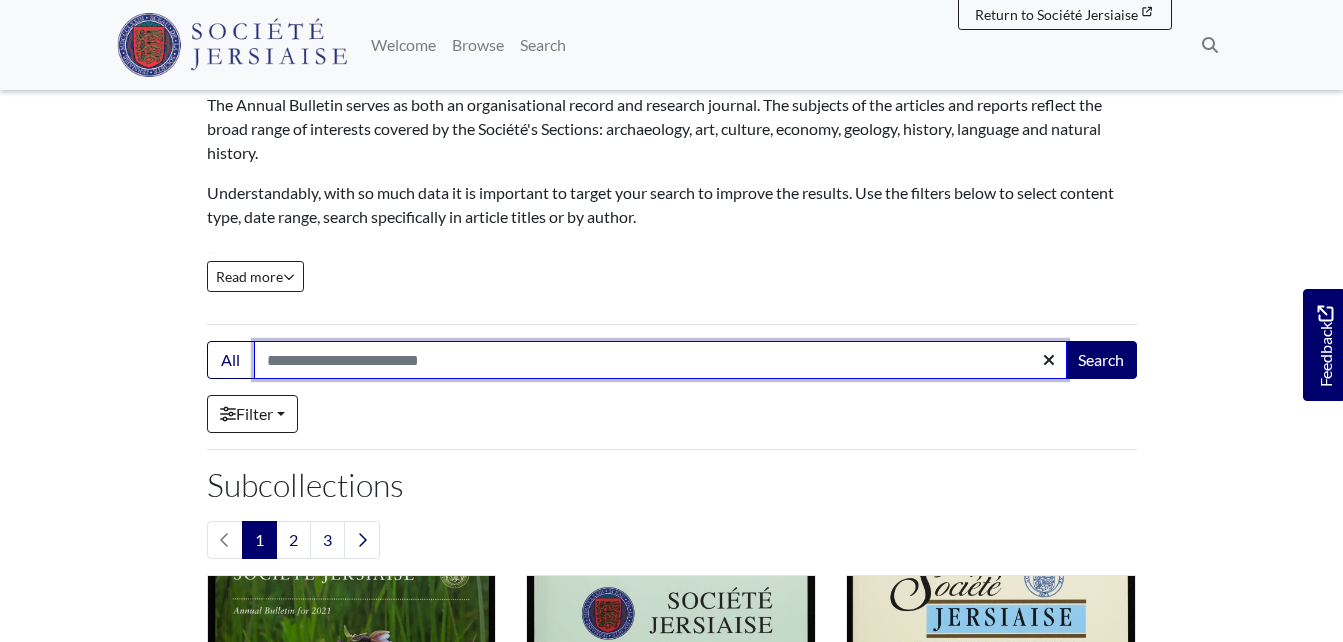 click on "Search:" at bounding box center (660, 360) 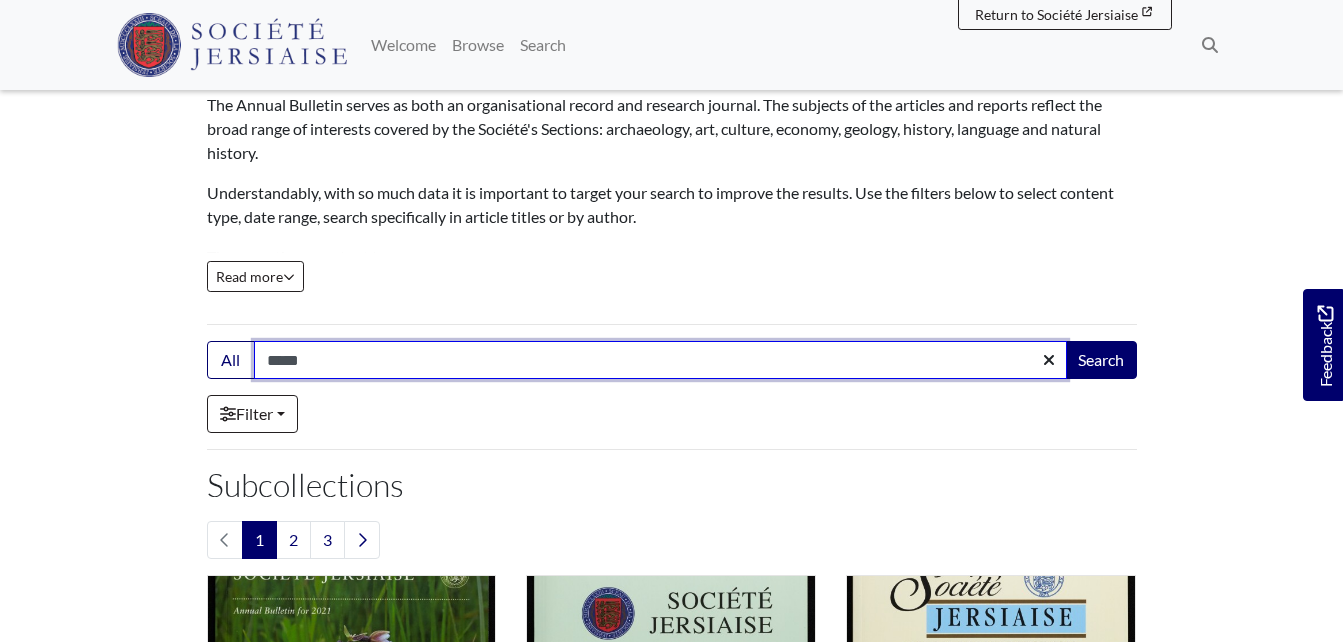type on "**********" 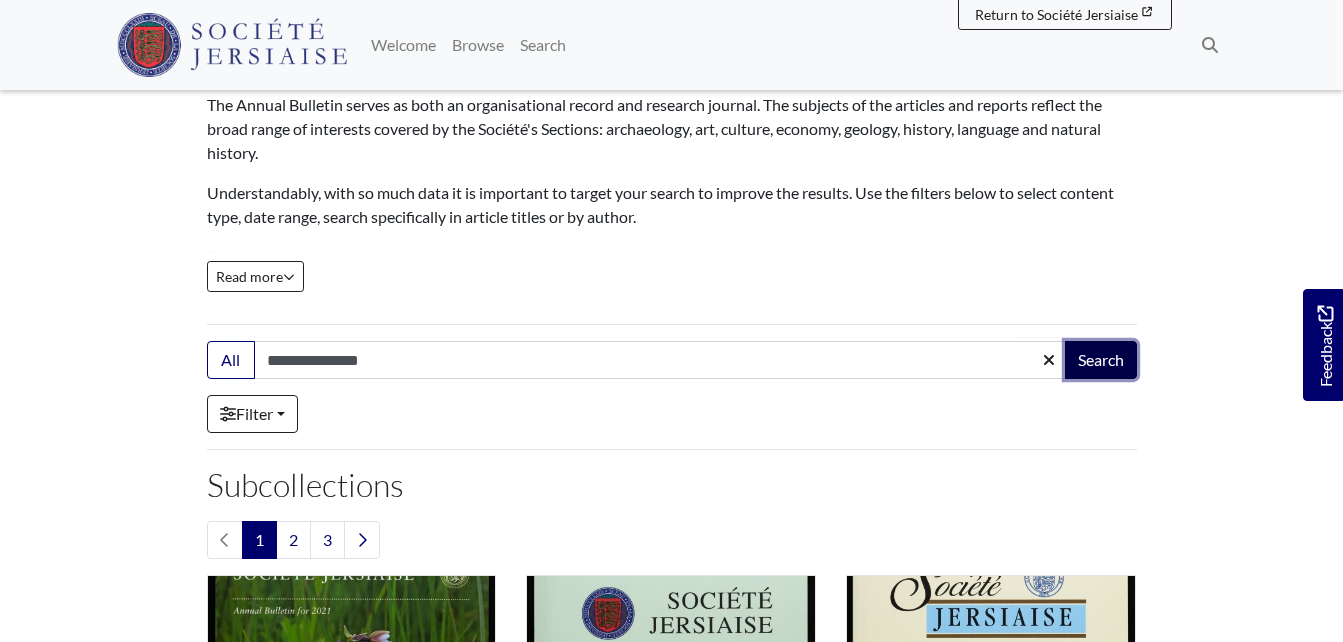 click on "Search" at bounding box center [1101, 360] 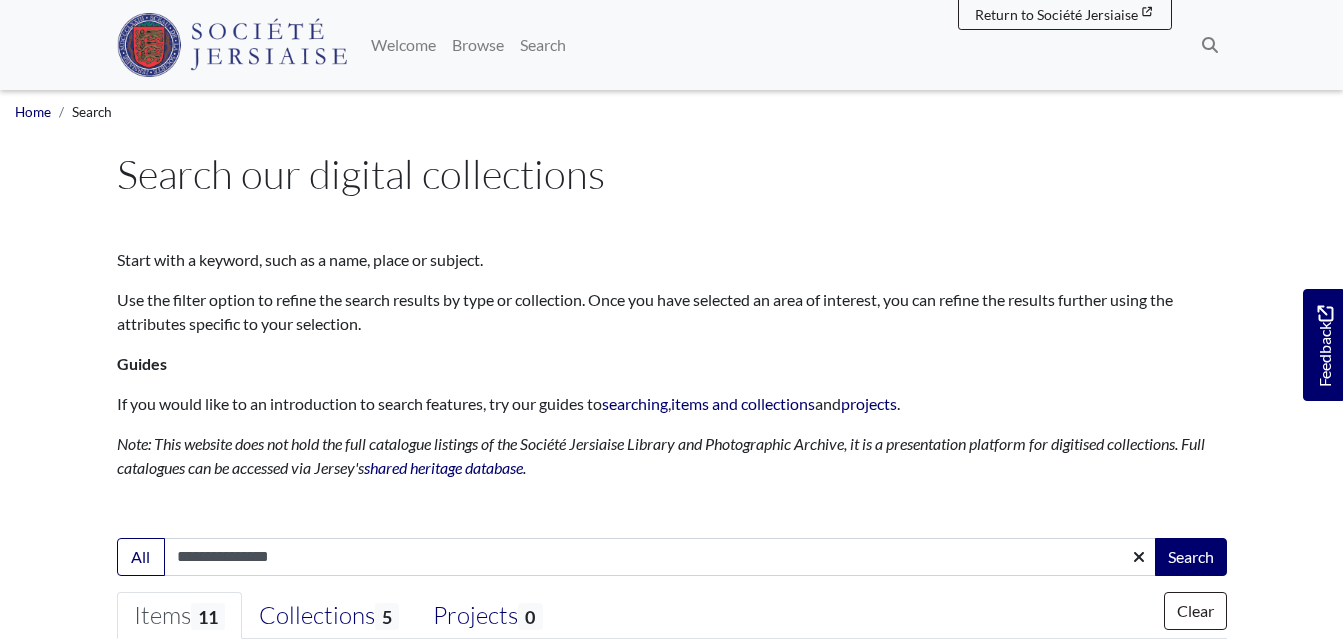 scroll, scrollTop: 0, scrollLeft: 0, axis: both 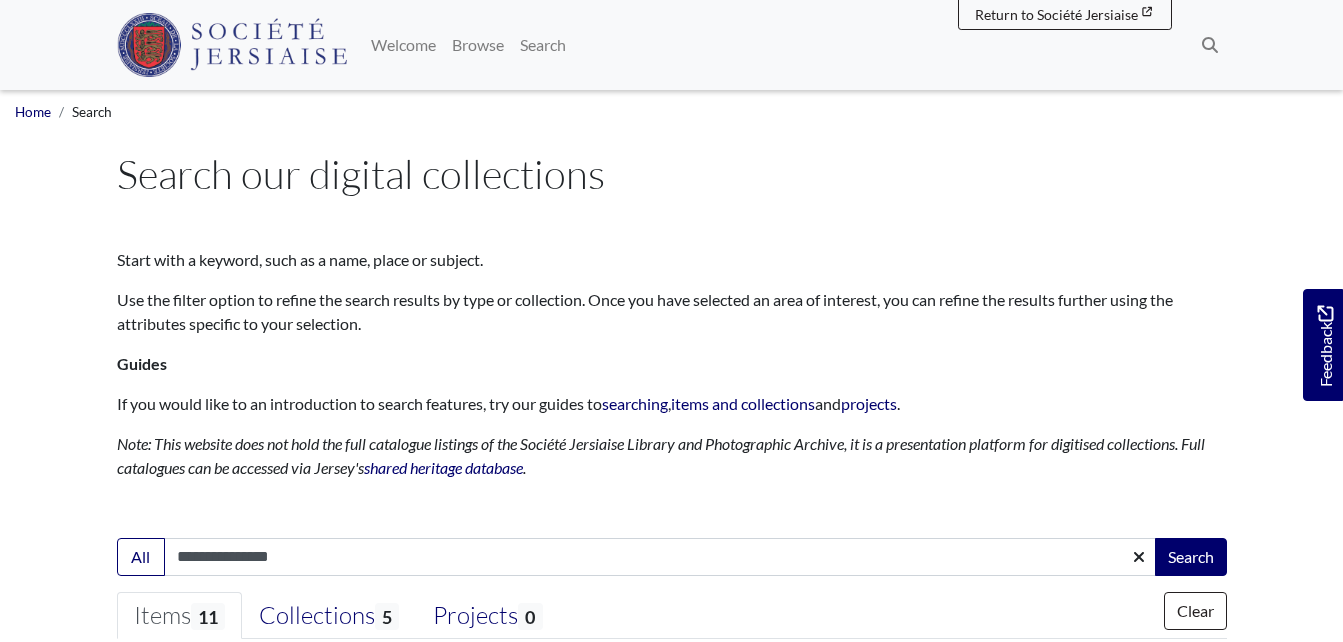 click on "Menu" at bounding box center [671, 1575] 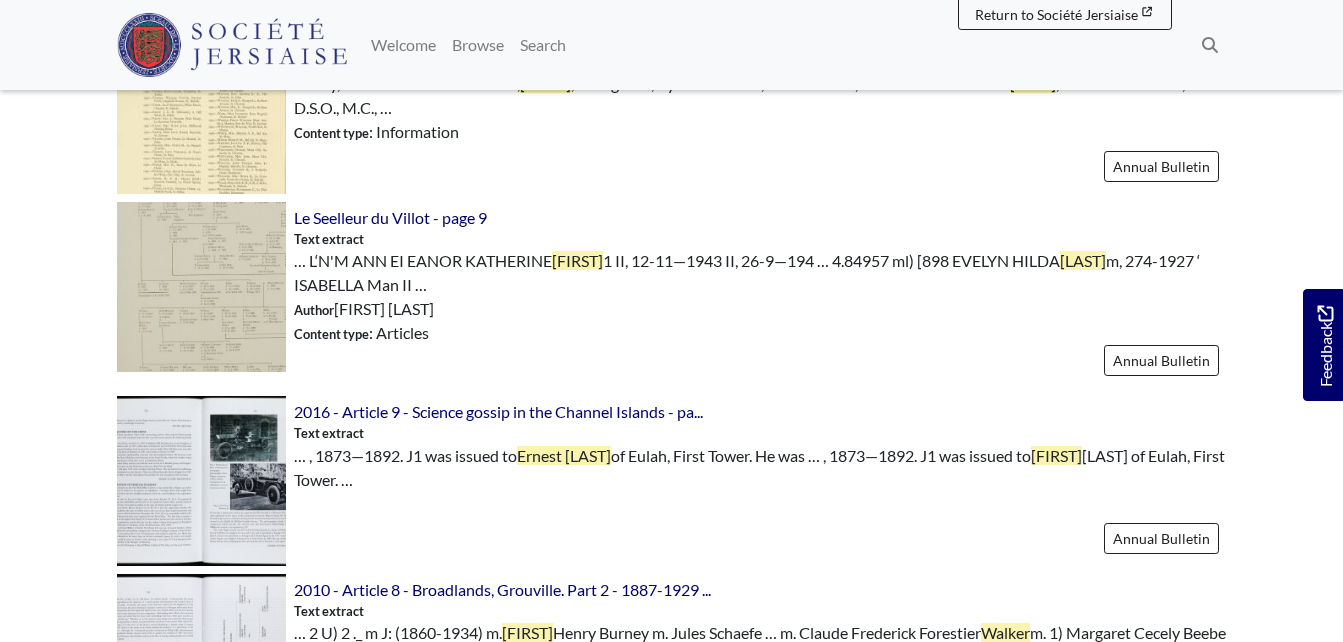 scroll, scrollTop: 2000, scrollLeft: 0, axis: vertical 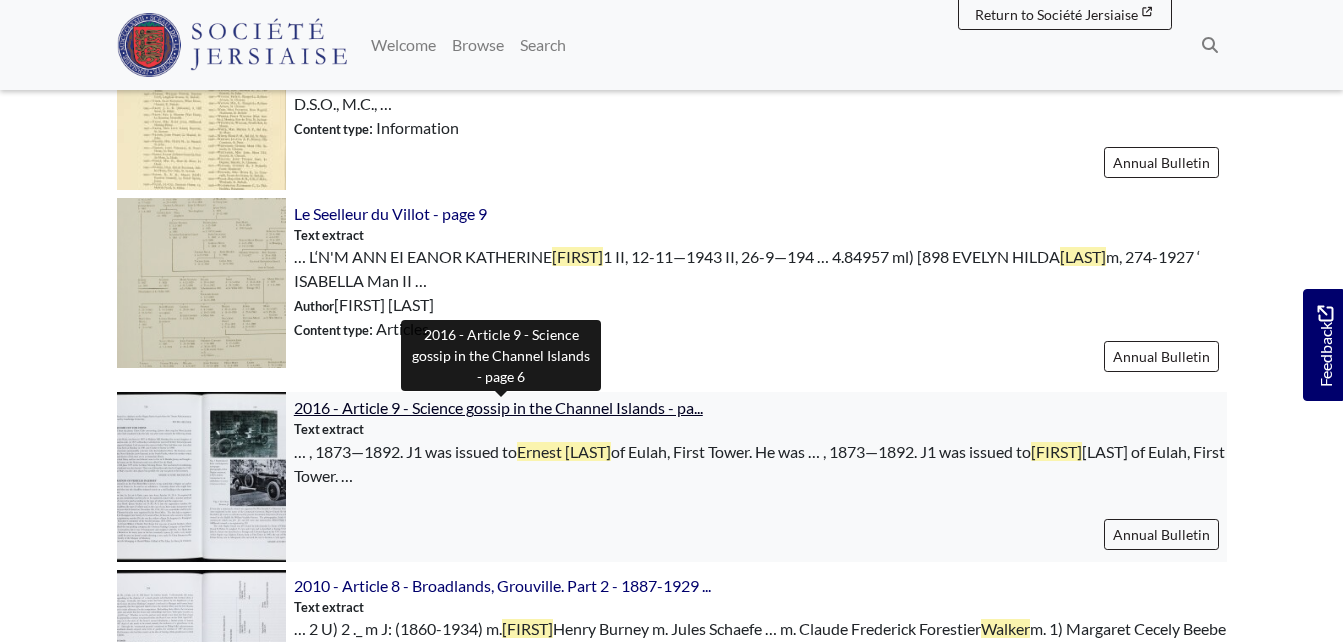 click on "2016 - Article 9 - Science gossip in the Channel Islands - pa..." at bounding box center (498, 407) 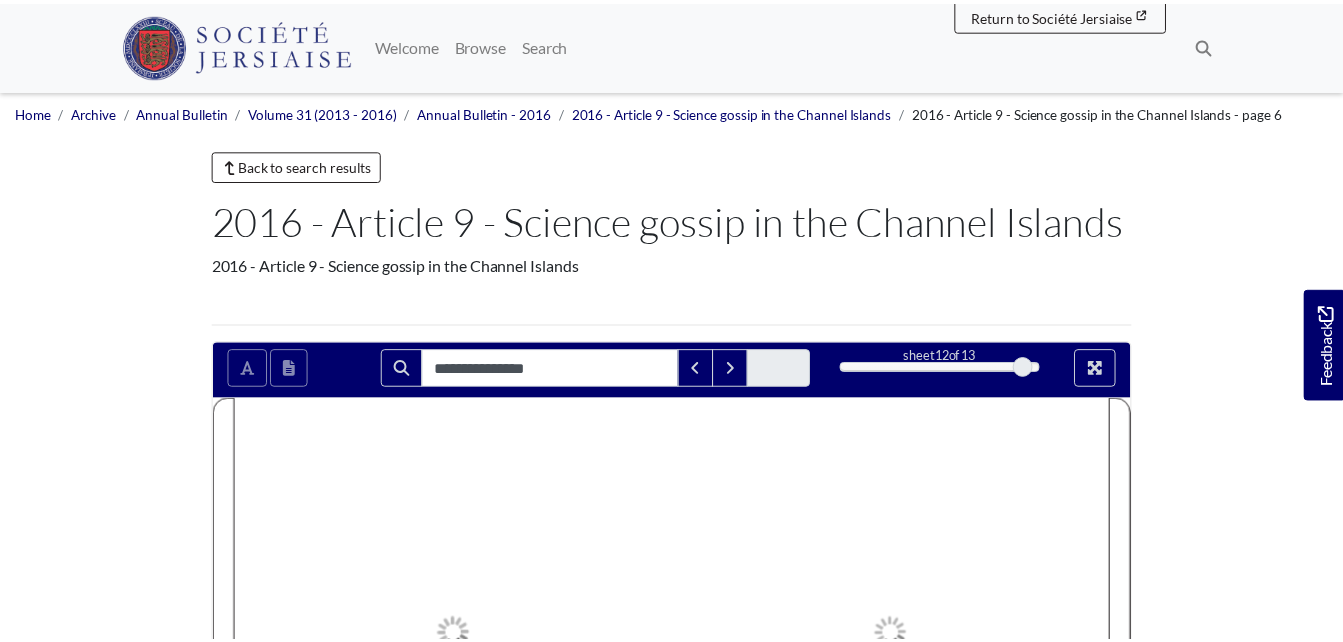 scroll, scrollTop: 0, scrollLeft: 0, axis: both 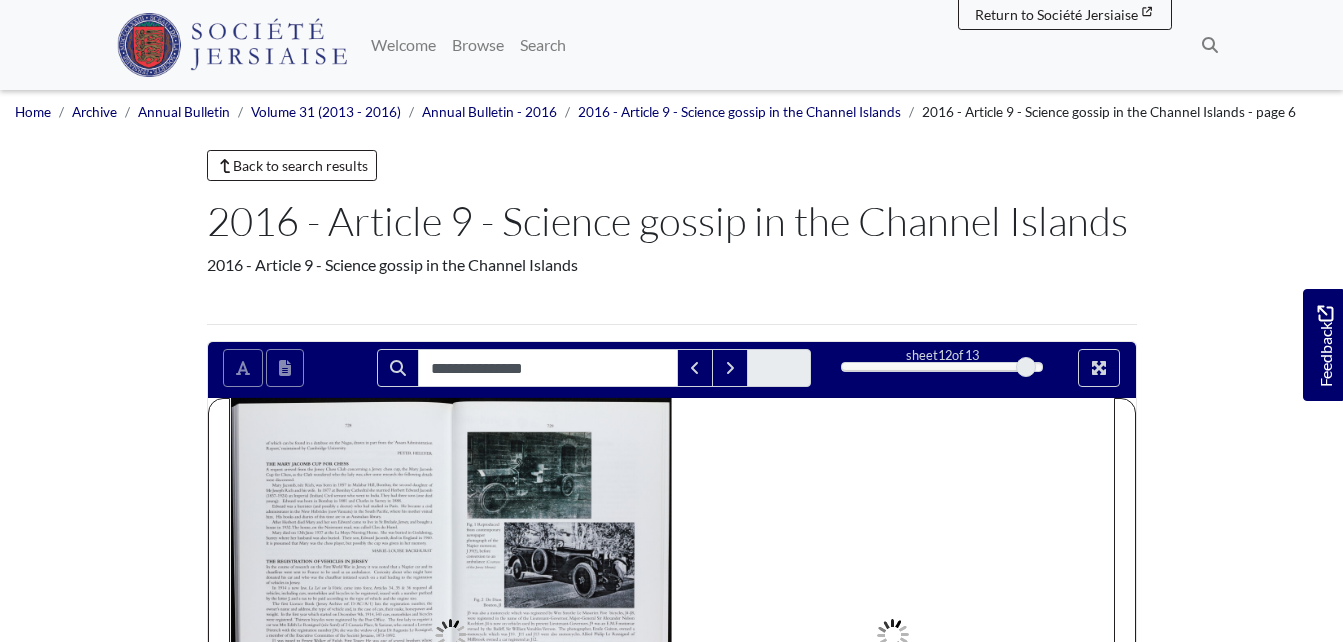 type on "**********" 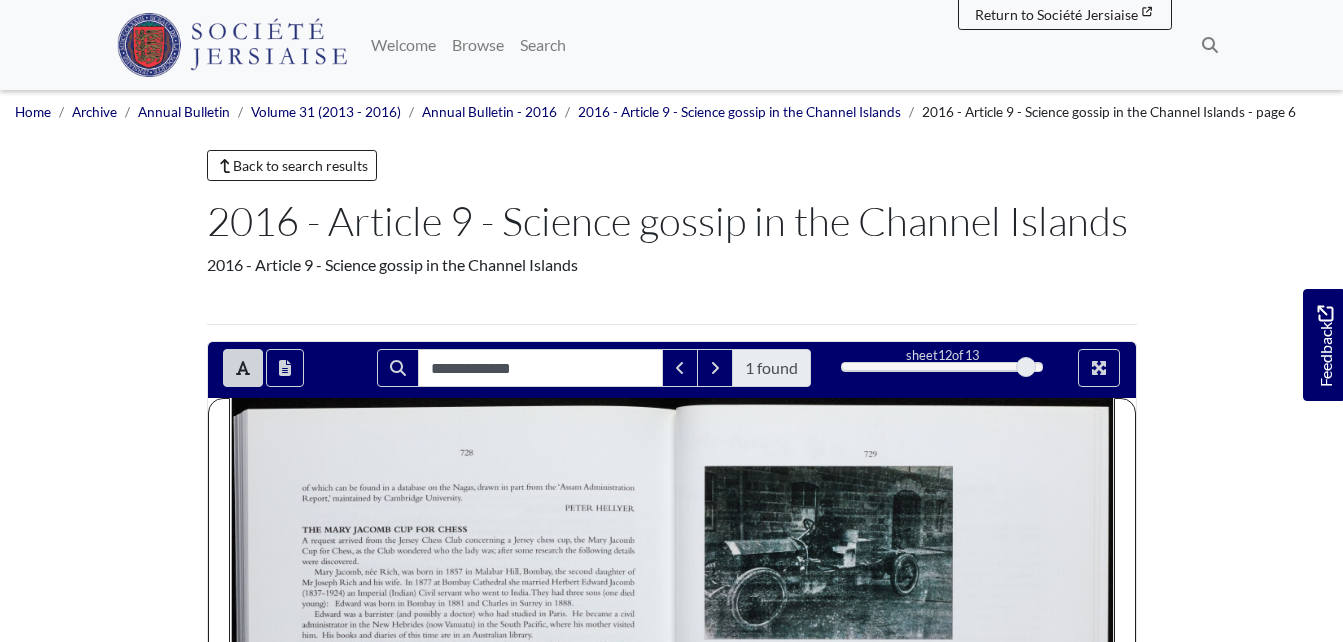 click on "Menu" at bounding box center (671, 762) 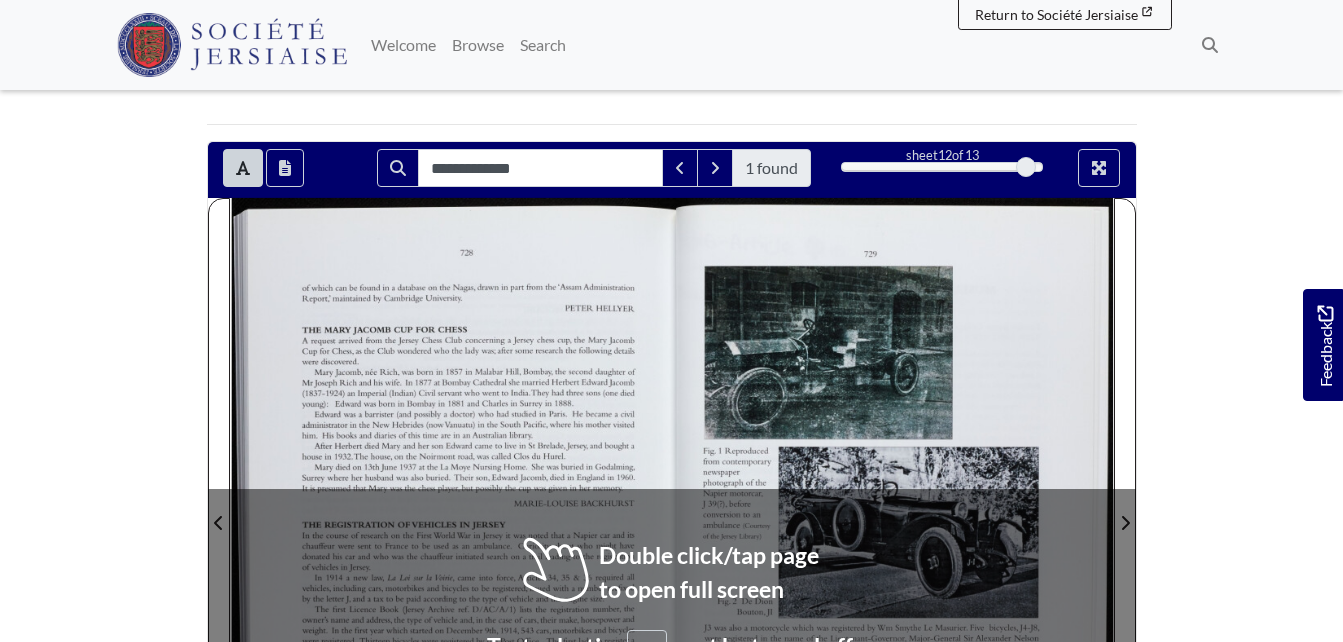 scroll, scrollTop: 240, scrollLeft: 0, axis: vertical 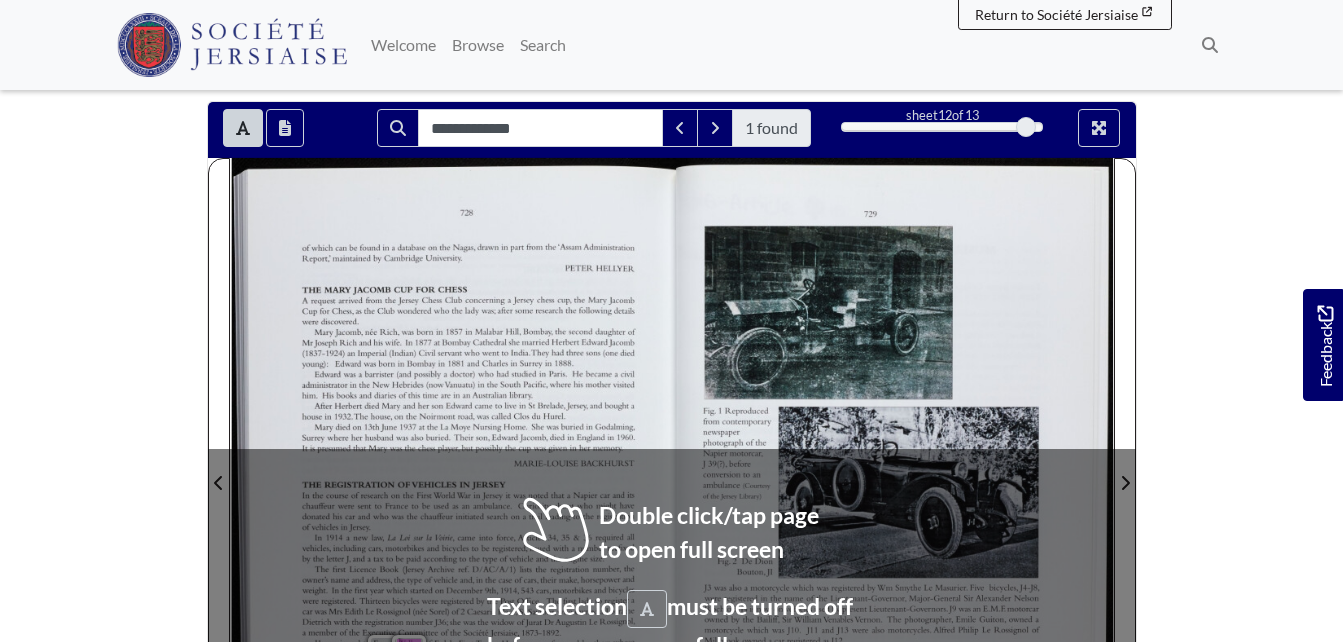 click on "ofwhich  can  be  found  in  a  database  on  the  Nagas,  drawn  in  part  from  the  ‘Assam  Administration  Report,’  maintained  by  Cambridge  University.  PETER  HELLYER
THE  MARY  JACOMB  CUP  FOR  CHESS
A  request  arrived  from  the  Jersey  Chess  Club  concerning  a  Jersey  chess  cup,  the  Mary  Jacomb  Cup  for  Chess,  as  the  Club  wondered  who  the  lady  was;  after  some  research  the  following  details  were  discovered.
Mary  Jacomb,  nee  Rich,  was  born  in  1857  in  Malabar  Hill,  Bombay,  the  second  daughter  of  MrJoseph  Rich  and  his  wife.  In  1877  at  Bombay  Cathedral  she  married  Herbert  EdwardJacomb  (1837—1924)  an  Imperial  (Indian)  Civil  servant  who  went  to  India.They  had  three  sons  (one  died  young):  Edward  was  born  in  Bombay  in  1881  and  Charles  in  Surrey  in  1888.
Edward  was  a  barrister  (and  possibly  a  doctor)  who  had  studied  in  Paris.  He  became  a  civil  administrator  in  the  New  Hebrides  (nowVanuatu)" at bounding box center [451, 470] 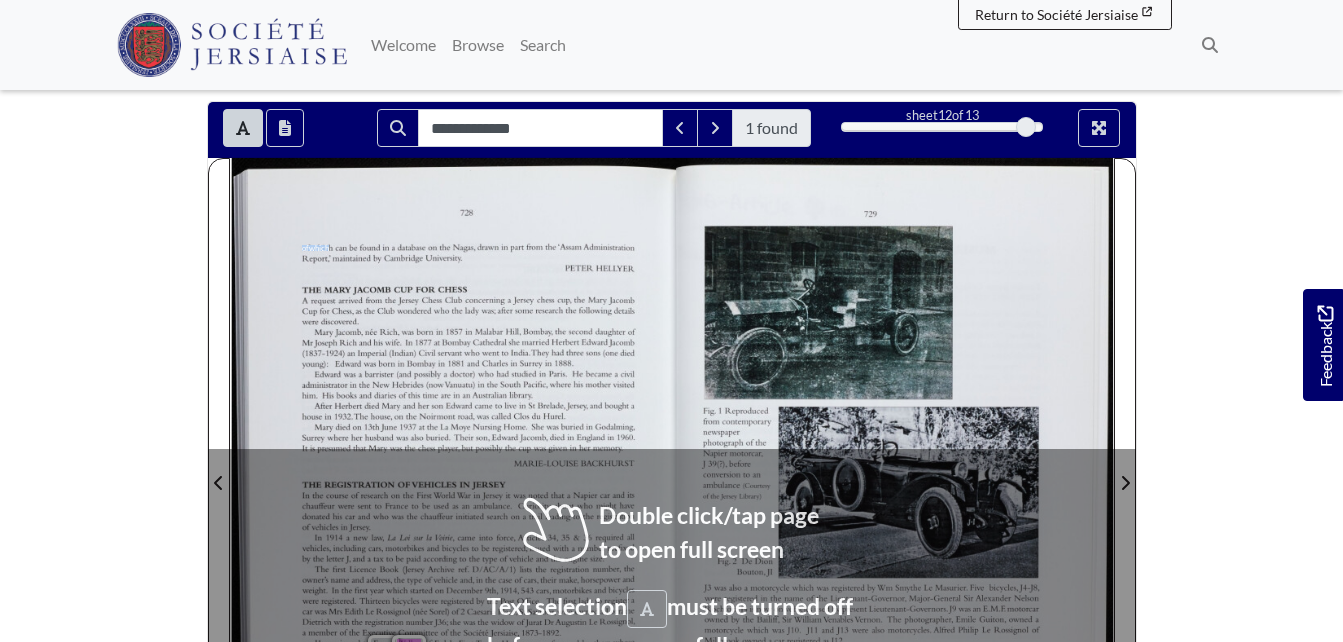 click on "ofwhich  can  be  found  in  a  database  on  the  Nagas,  drawn  in  part  from  the  ‘Assam  Administration  Report,’  maintained  by  Cambridge  University.  PETER  HELLYER
THE  MARY  JACOMB  CUP  FOR  CHESS
A  request  arrived  from  the  Jersey  Chess  Club  concerning  a  Jersey  chess  cup,  the  Mary  Jacomb  Cup  for  Chess,  as  the  Club  wondered  who  the  lady  was;  after  some  research  the  following  details  were  discovered.
Mary  Jacomb,  nee  Rich,  was  born  in  1857  in  Malabar  Hill,  Bombay,  the  second  daughter  of  MrJoseph  Rich  and  his  wife.  In  1877  at  Bombay  Cathedral  she  married  Herbert  EdwardJacomb  (1837—1924)  an  Imperial  (Indian)  Civil  servant  who  went  to  India.They  had  three  sons  (one  died  young):  Edward  was  born  in  Bombay  in  1881  and  Charles  in  Surrey  in  1888.
Edward  was  a  barrister  (and  possibly  a  doctor)  who  had  studied  in  Paris.  He  became  a  civil  administrator  in  the  New  Hebrides  (nowVanuatu)" at bounding box center [451, 470] 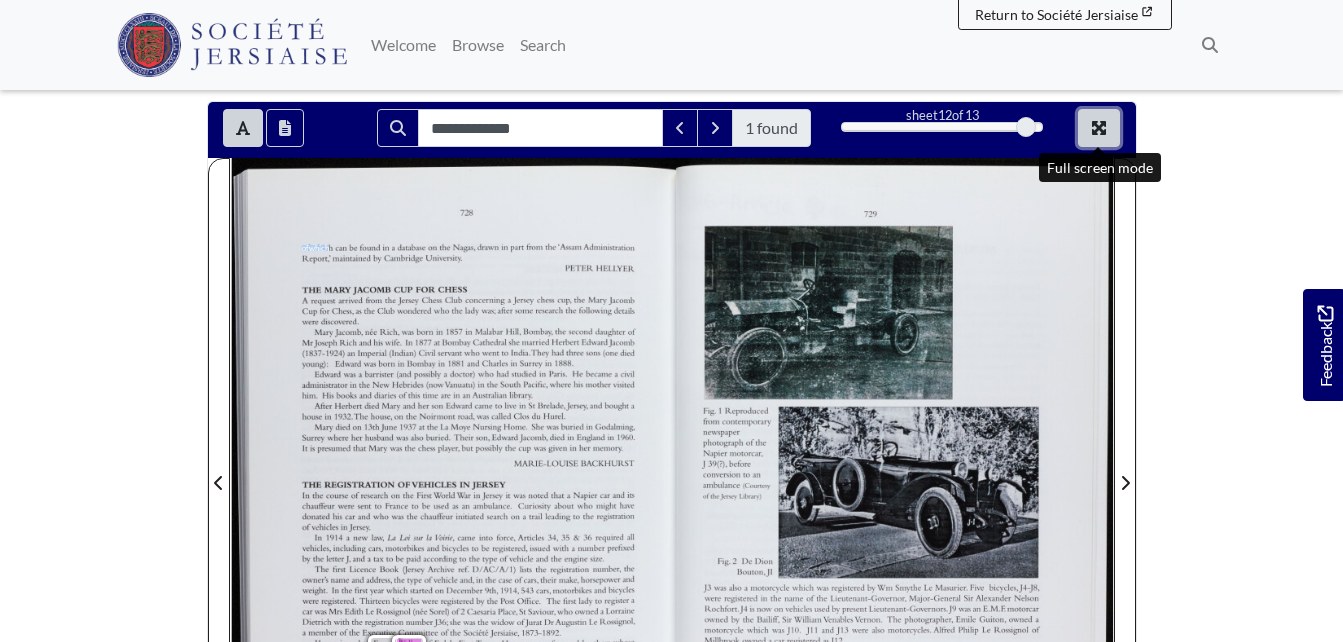 click at bounding box center (1099, 128) 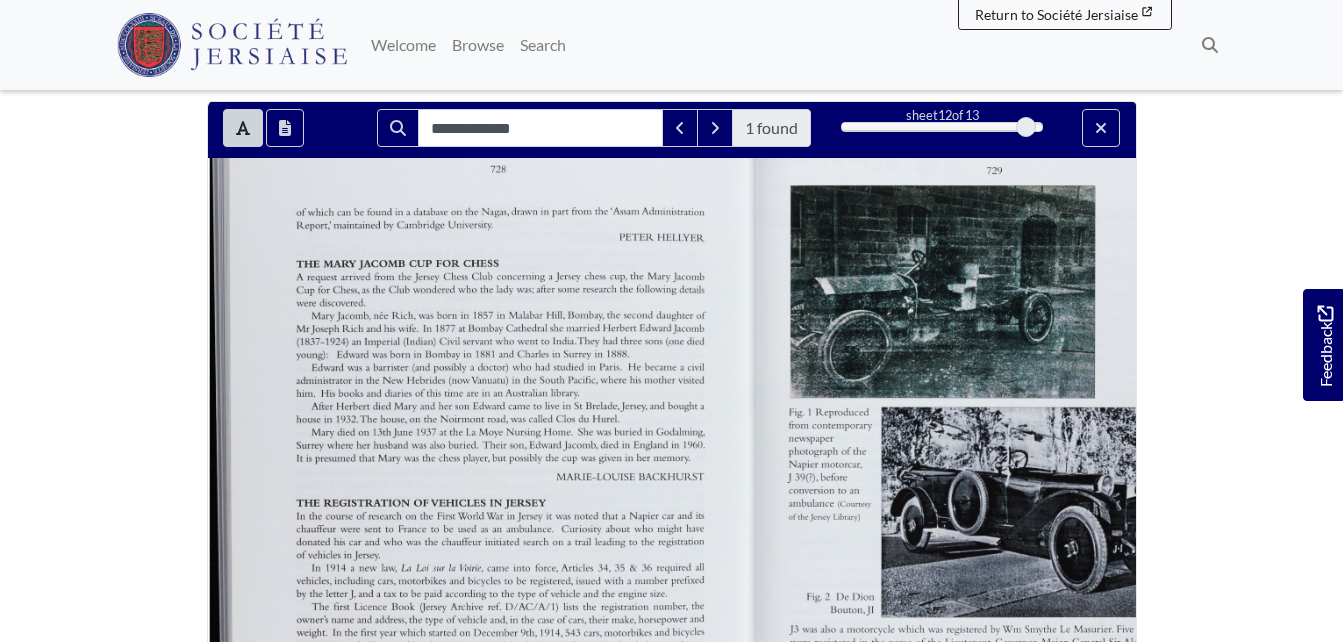 scroll, scrollTop: 32, scrollLeft: 0, axis: vertical 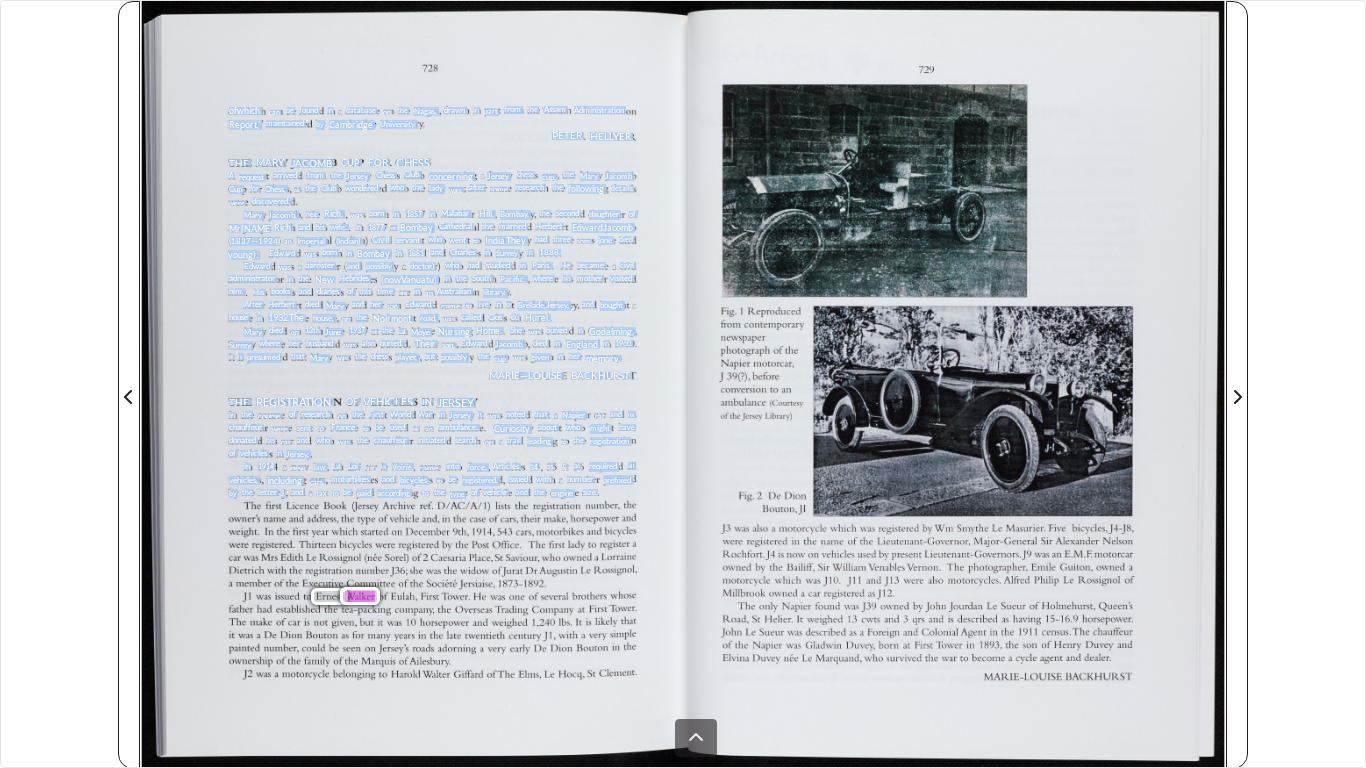 click on "The  first  Licence  Book  (Jersey  Archive  ref.  D/AC/A/l)  lists  the  registration  number,  the  owner’s  name  and  address,  the  type  ofvehicle  and,  in  the  case  of  cars,  their  make,  horsepower  and  weight.  In  the  ﬁrst  year  which  started  on  December  9th,  1914,  543  cars,  motorbikes  and  bicycles  were  registered.  Thirteen  bicycles  were  registered  by  the  Post  Ofﬁce.  The  ﬁrst  lady  to  register  a  car  was  Mrs  Edith  Le  Rossignol  (nee  Sorel)  of2  Caesaria  Place,  St  Saviour,  who  owned  a  Lorraine  Dietrich  with  the  registration  numberJ36;  she  was  the  widow  ofJurat  Dr  Augustin  Le  Rossignol,  a  member  of  the  Executive  Committee  of  the  Société  Jersiaise,  1873—1892." at bounding box center (433, 545) 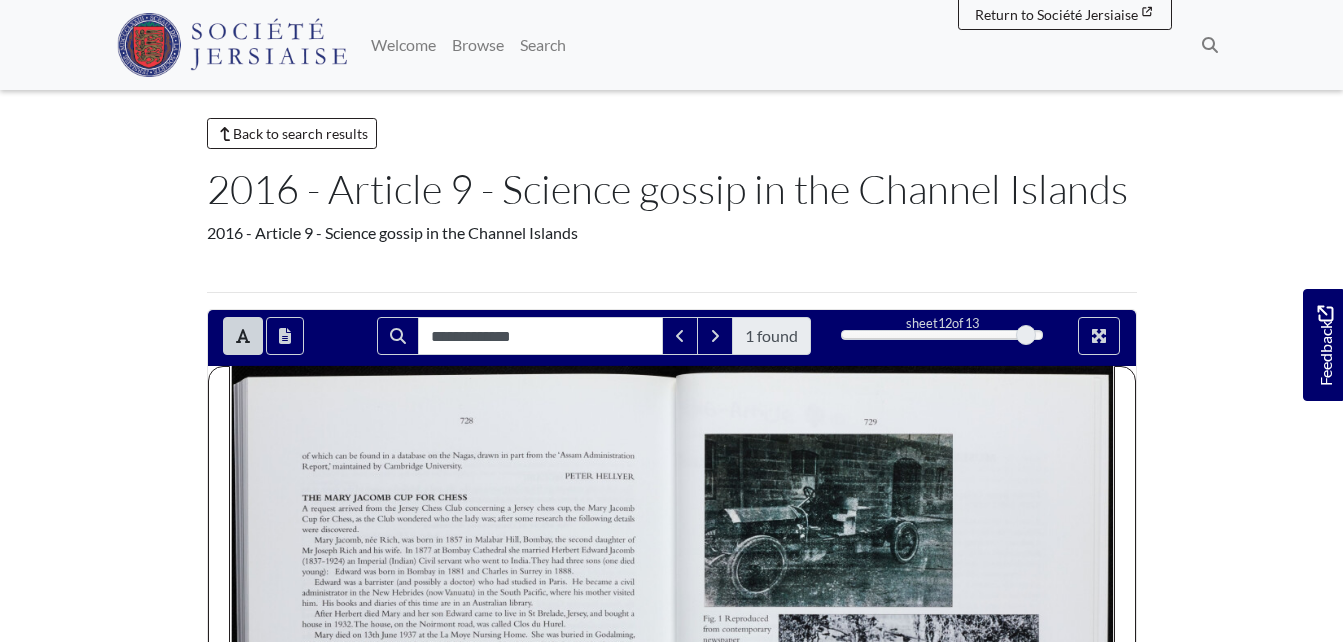 click on "Menu" at bounding box center (671, 746) 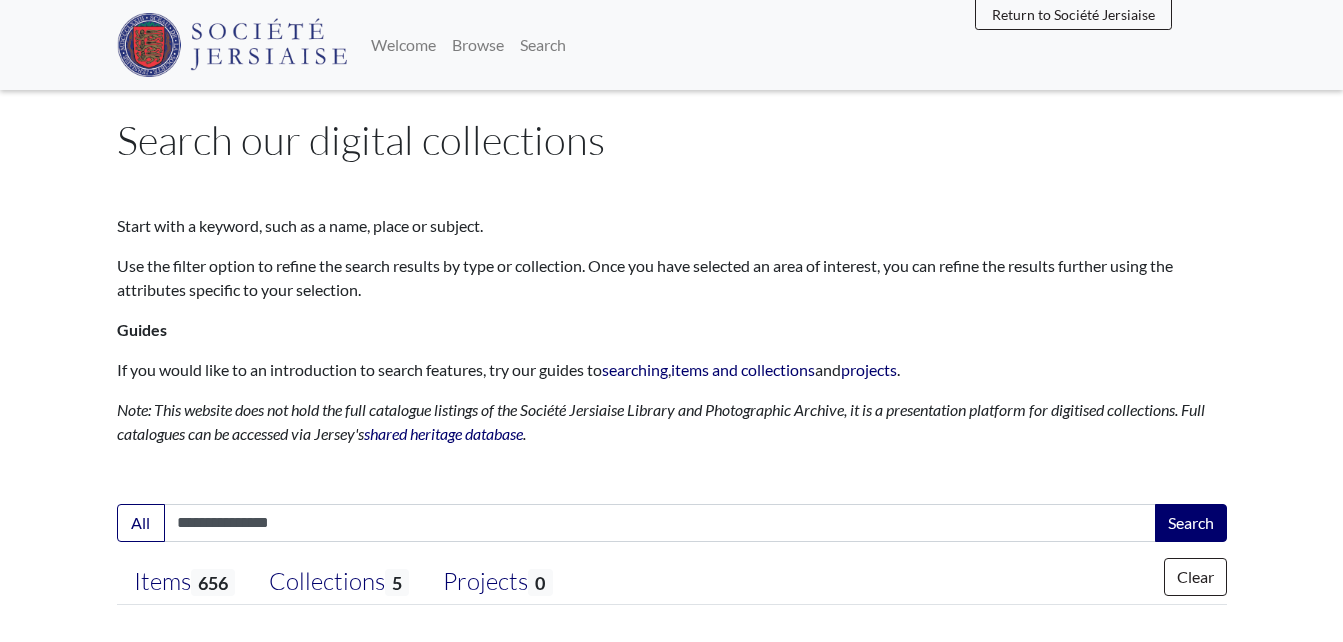 scroll, scrollTop: 0, scrollLeft: 0, axis: both 